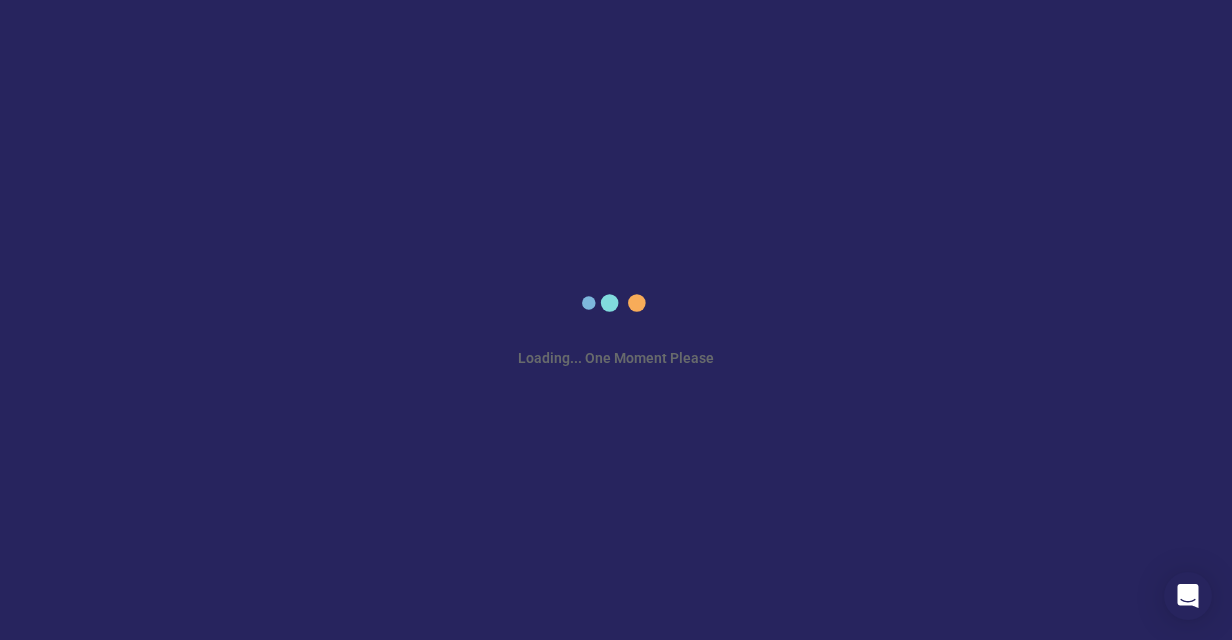 scroll, scrollTop: 0, scrollLeft: 0, axis: both 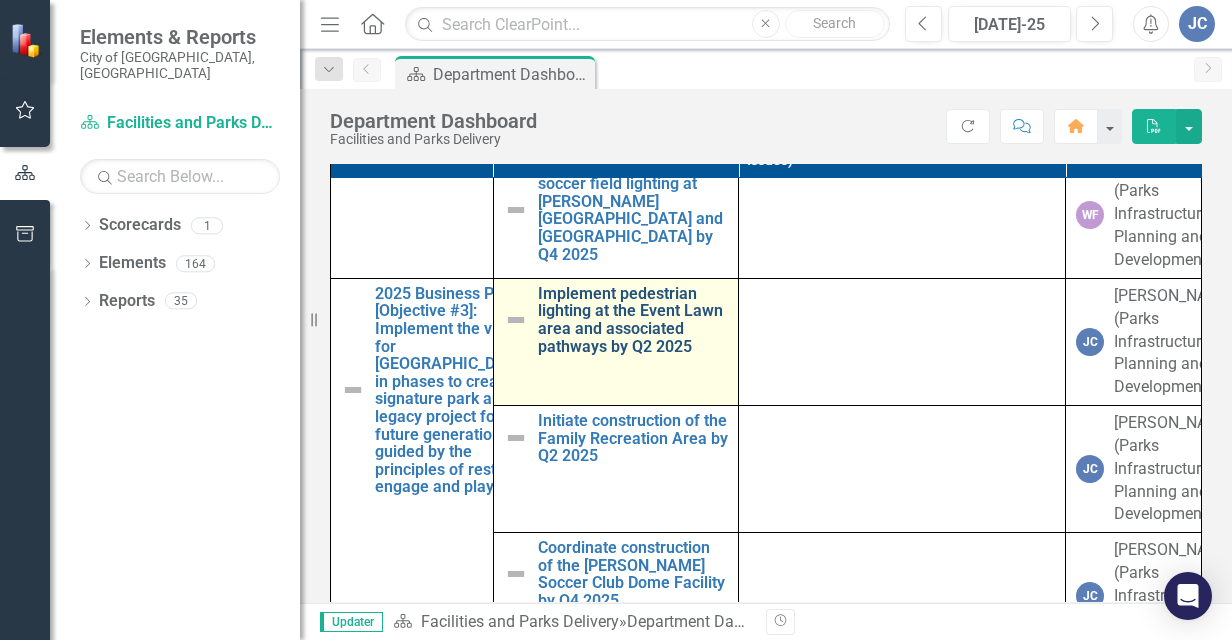 click on "Implement pedestrian lighting at the Event Lawn area and associated pathways by Q2 2025" at bounding box center (633, 320) 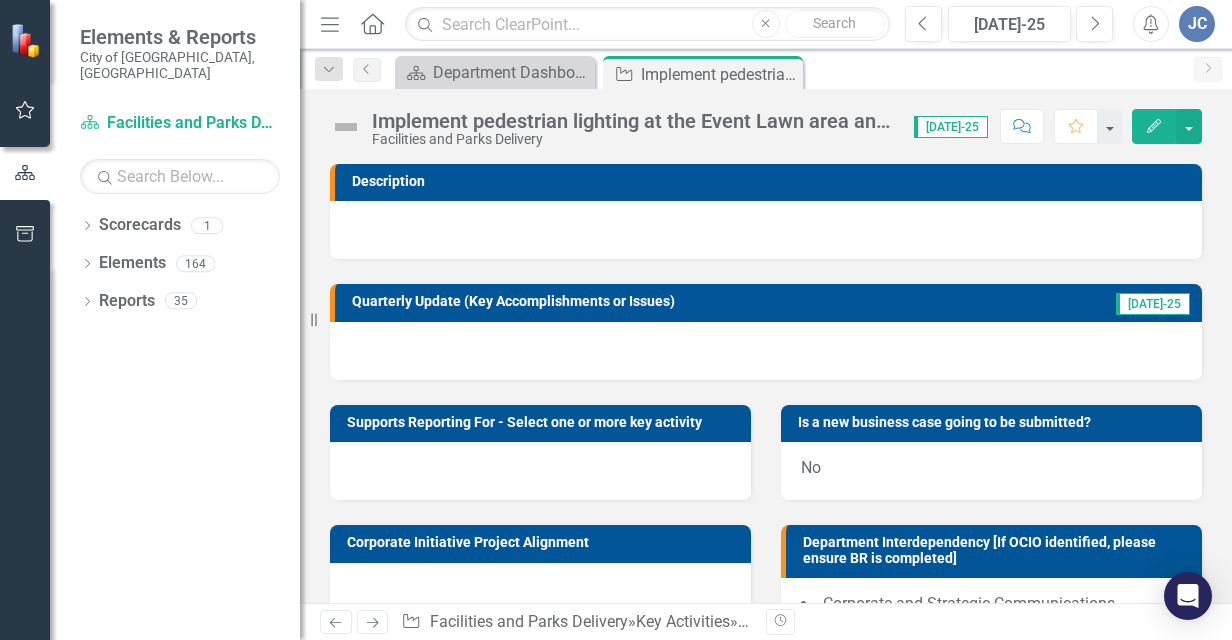 click at bounding box center [346, 127] 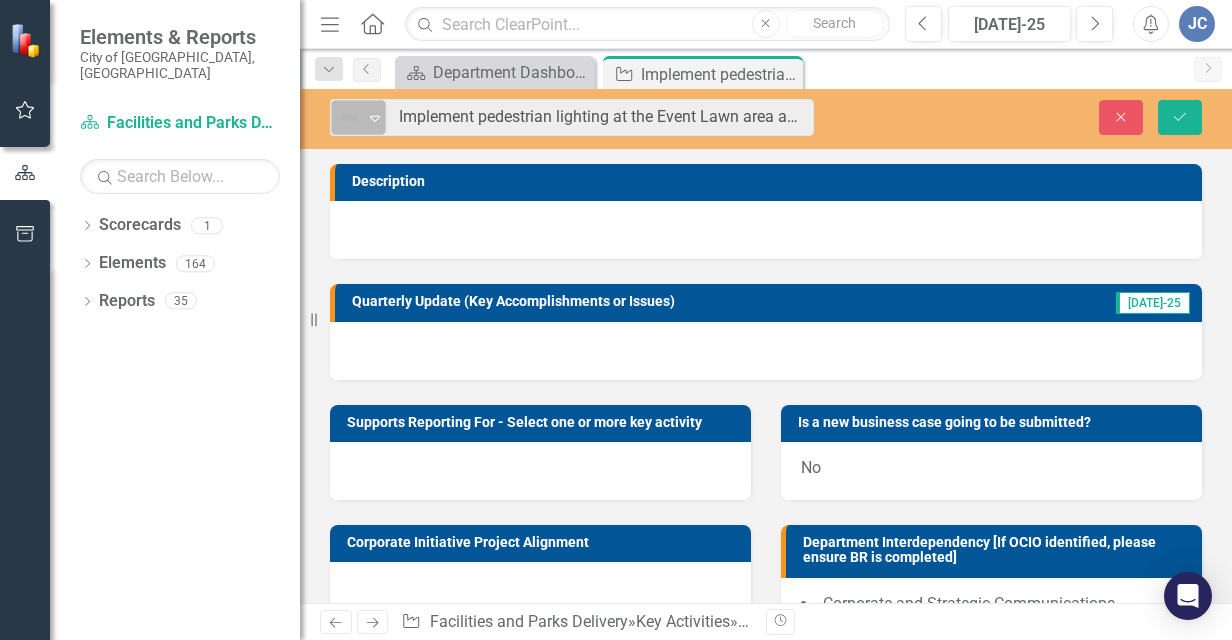 click on "Expand" 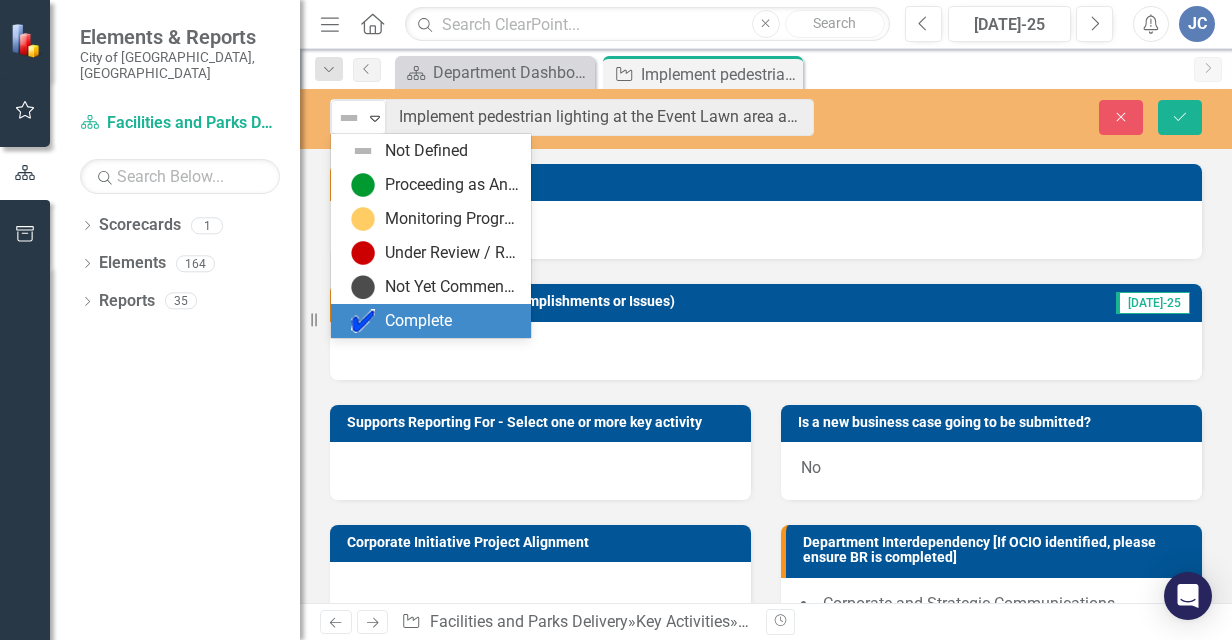 click on "Complete" at bounding box center [418, 321] 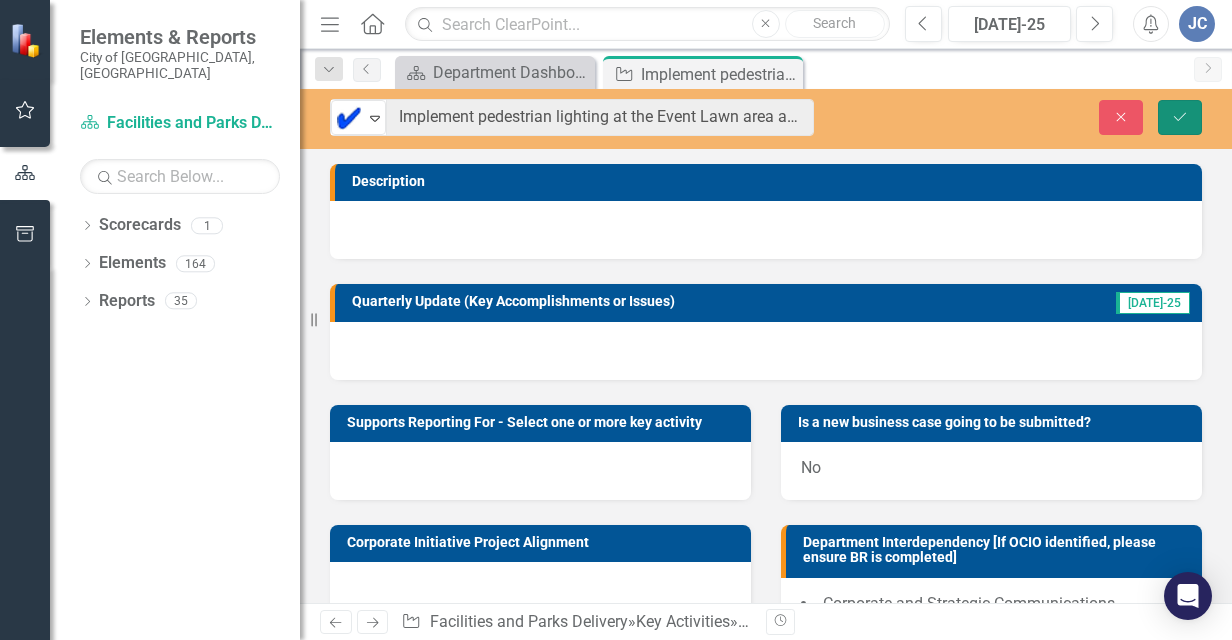click on "Save" 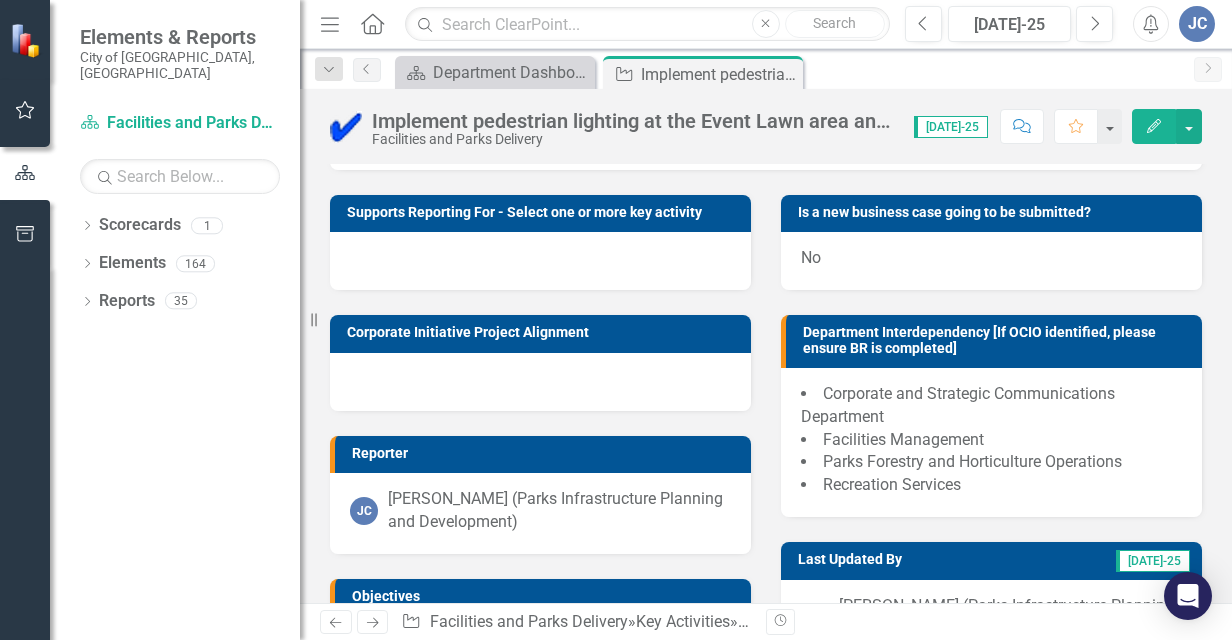 scroll, scrollTop: 0, scrollLeft: 0, axis: both 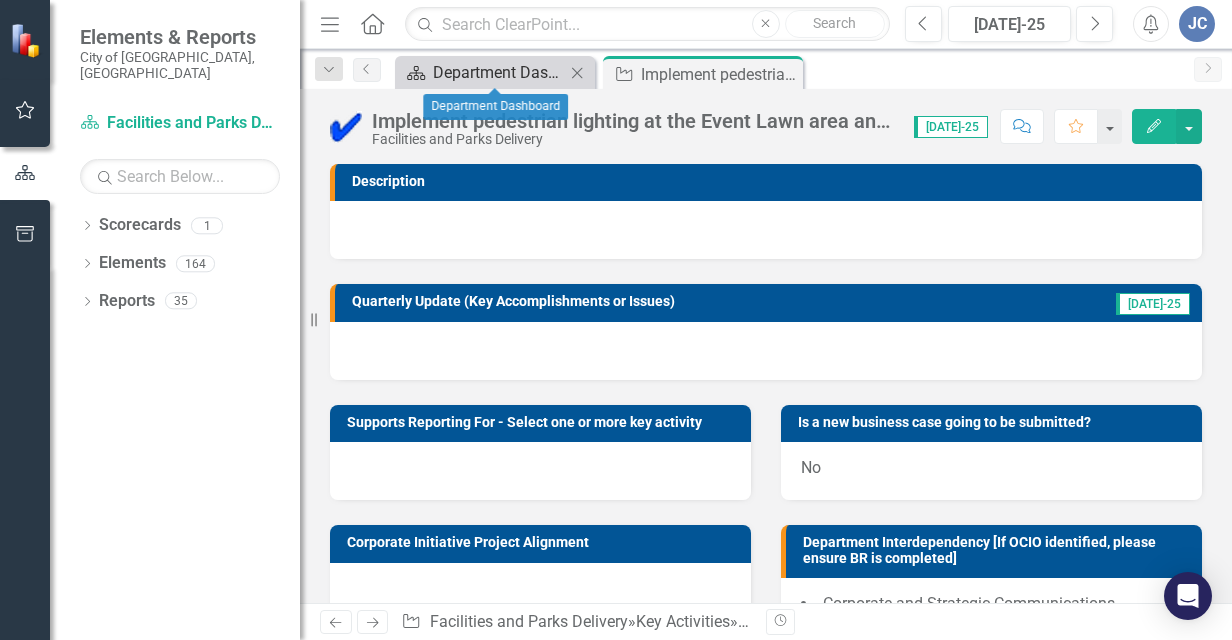 click on "Department Dashboard" at bounding box center (499, 72) 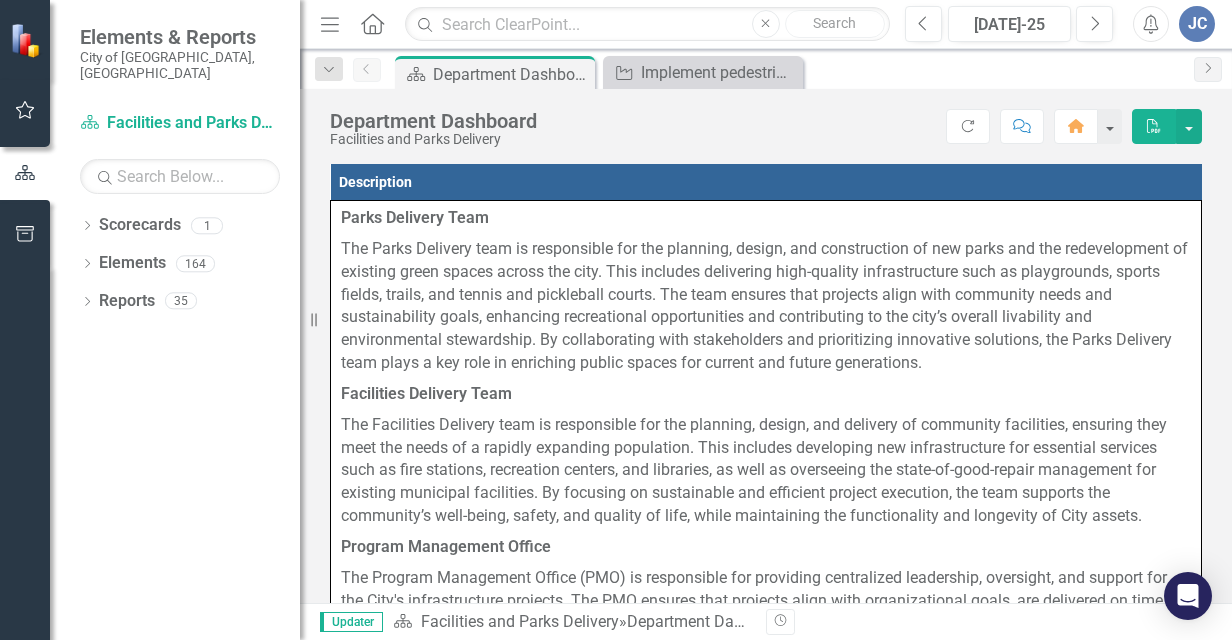 scroll, scrollTop: 126, scrollLeft: 0, axis: vertical 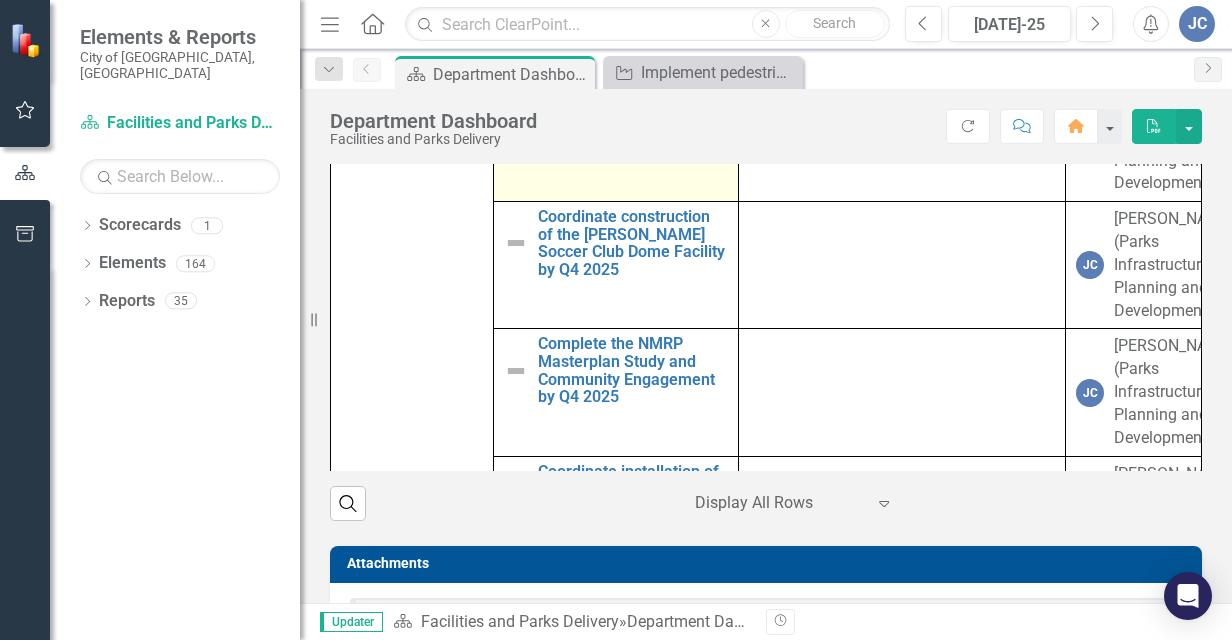 click on "Initiate construction of the Family Recreation Area by Q2 2025" at bounding box center (633, 107) 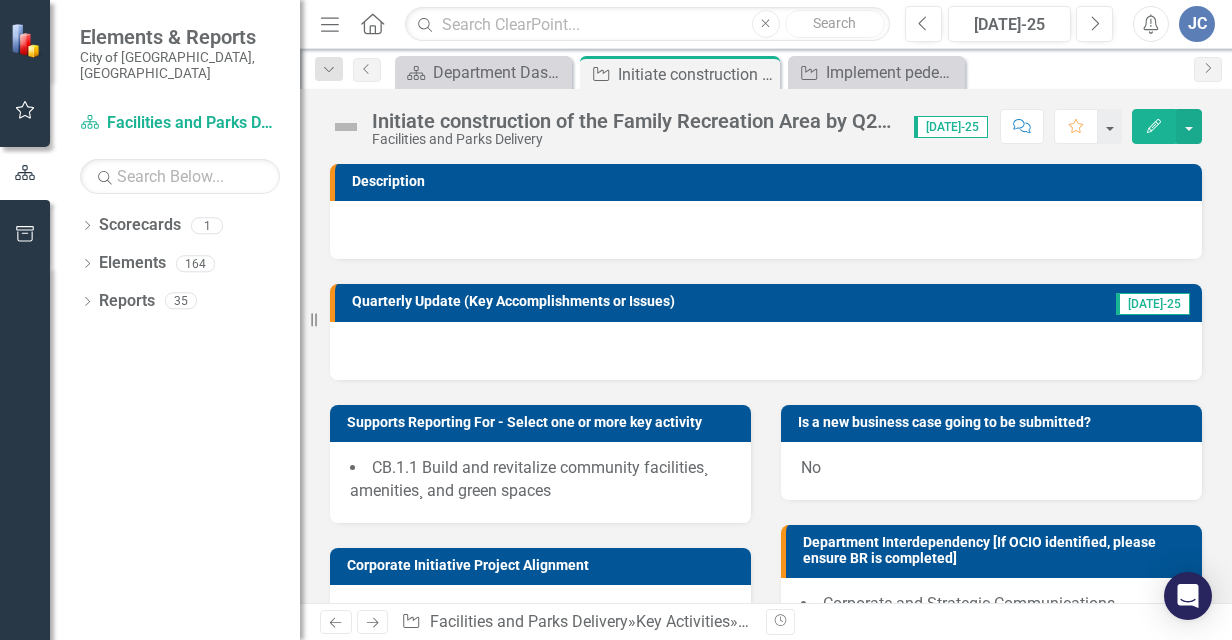 click at bounding box center [346, 127] 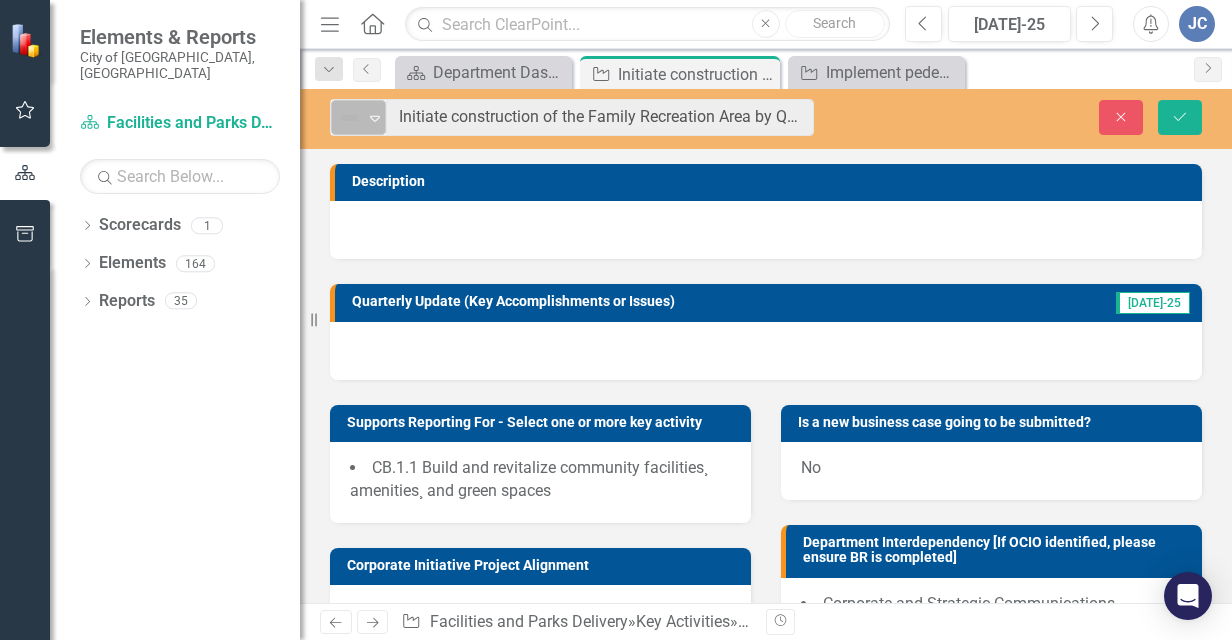 click on "Expand" 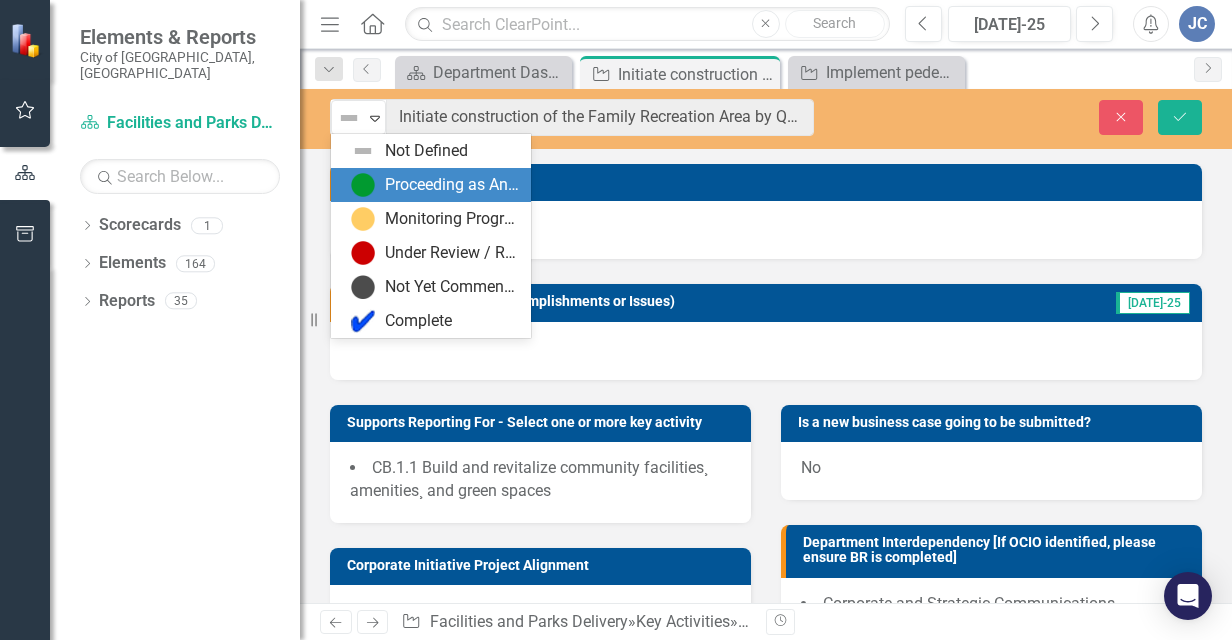 click on "Proceeding as Anticipated" at bounding box center [452, 185] 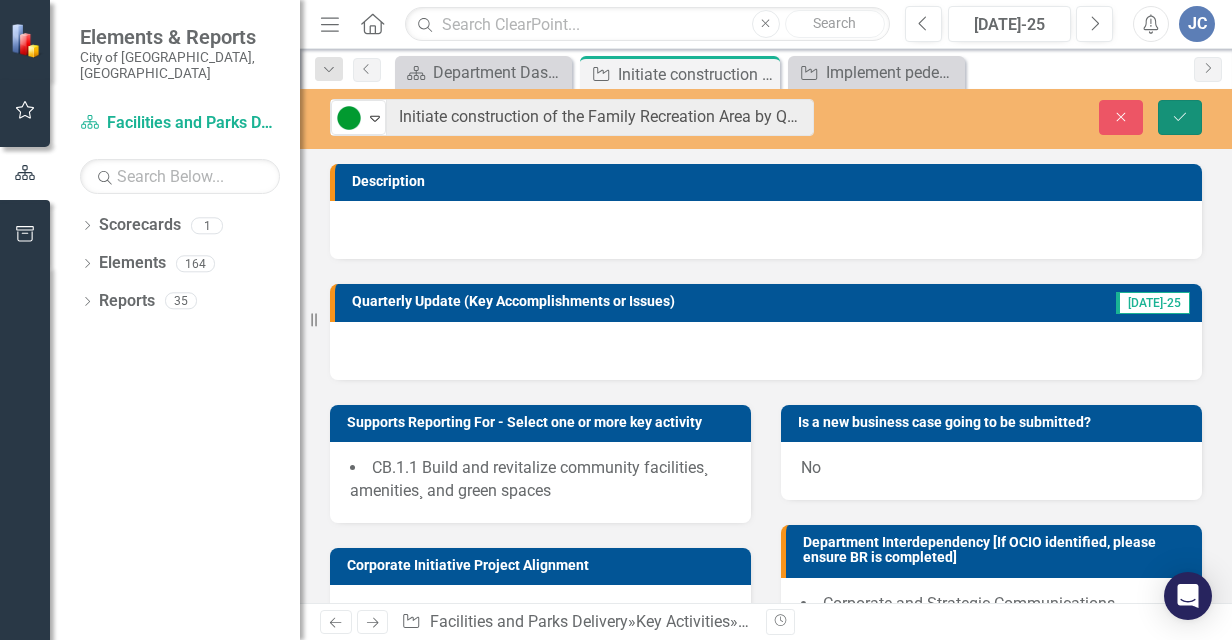 click on "Save" at bounding box center (1180, 117) 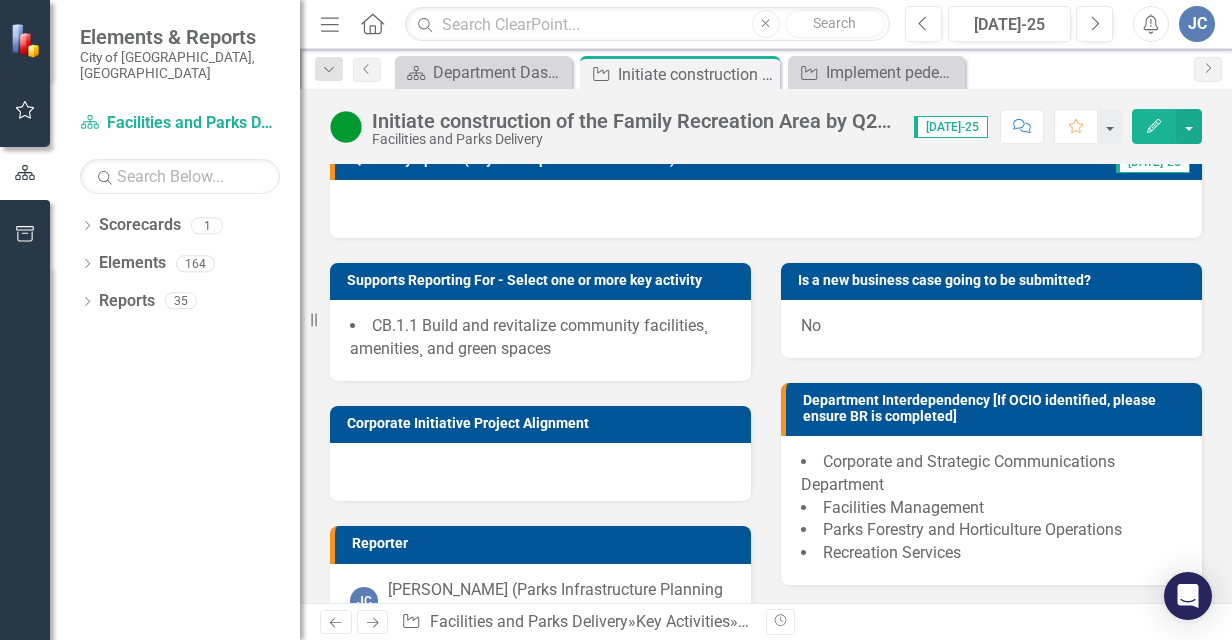 scroll, scrollTop: 0, scrollLeft: 0, axis: both 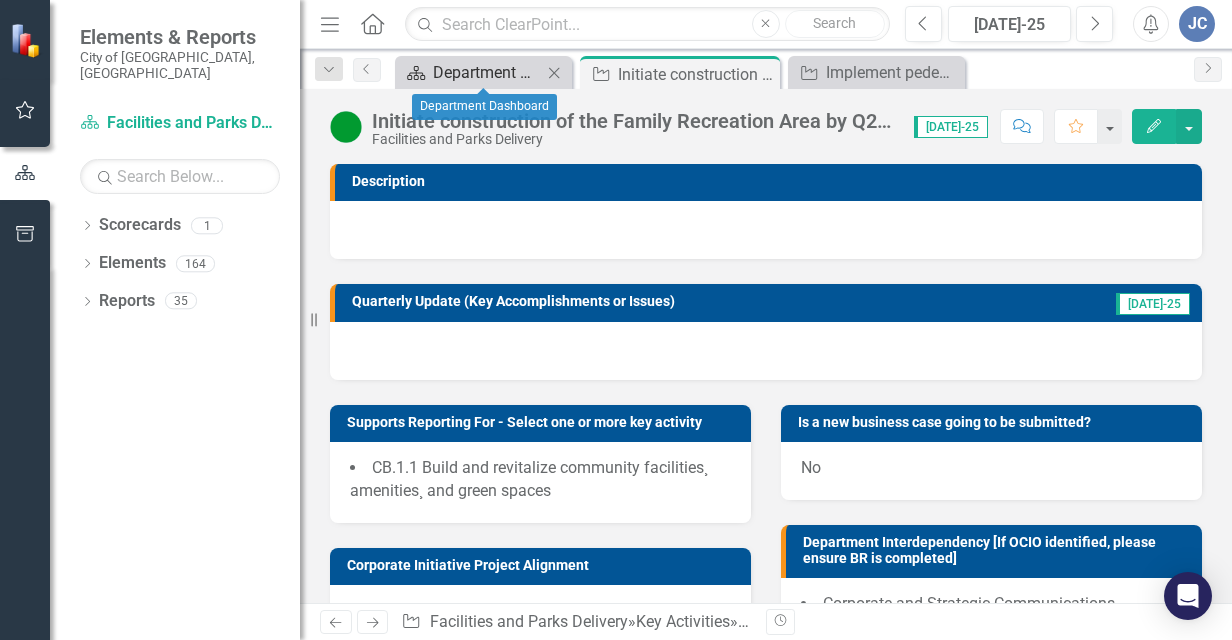 click on "Department Dashboard" at bounding box center (487, 72) 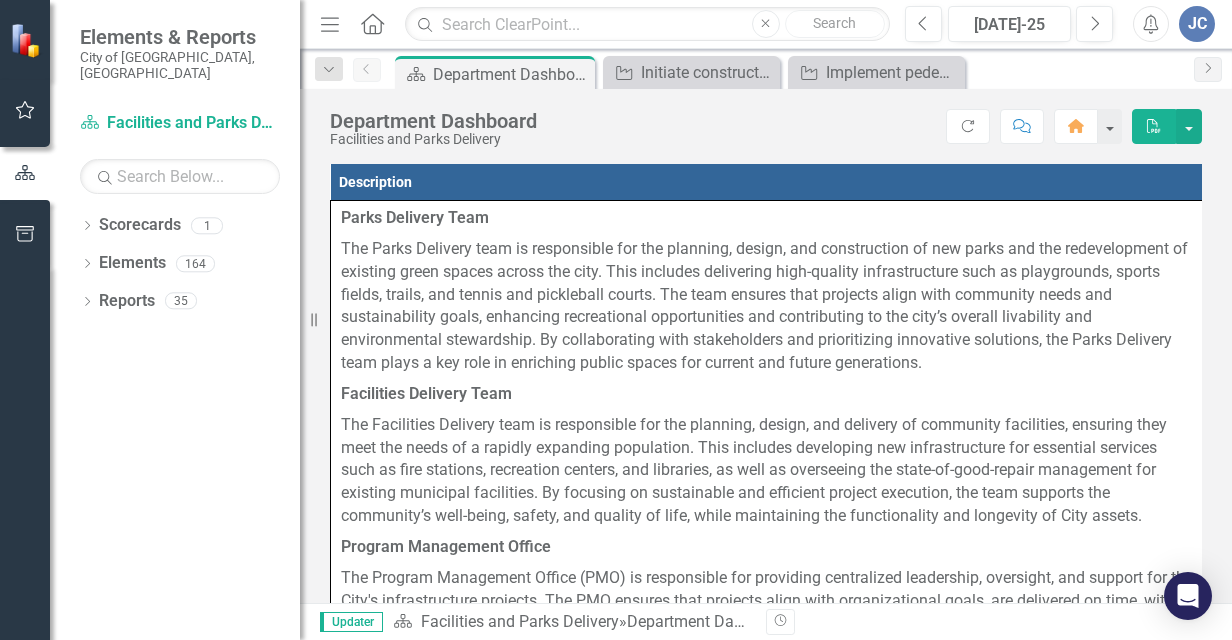 scroll, scrollTop: 126, scrollLeft: 0, axis: vertical 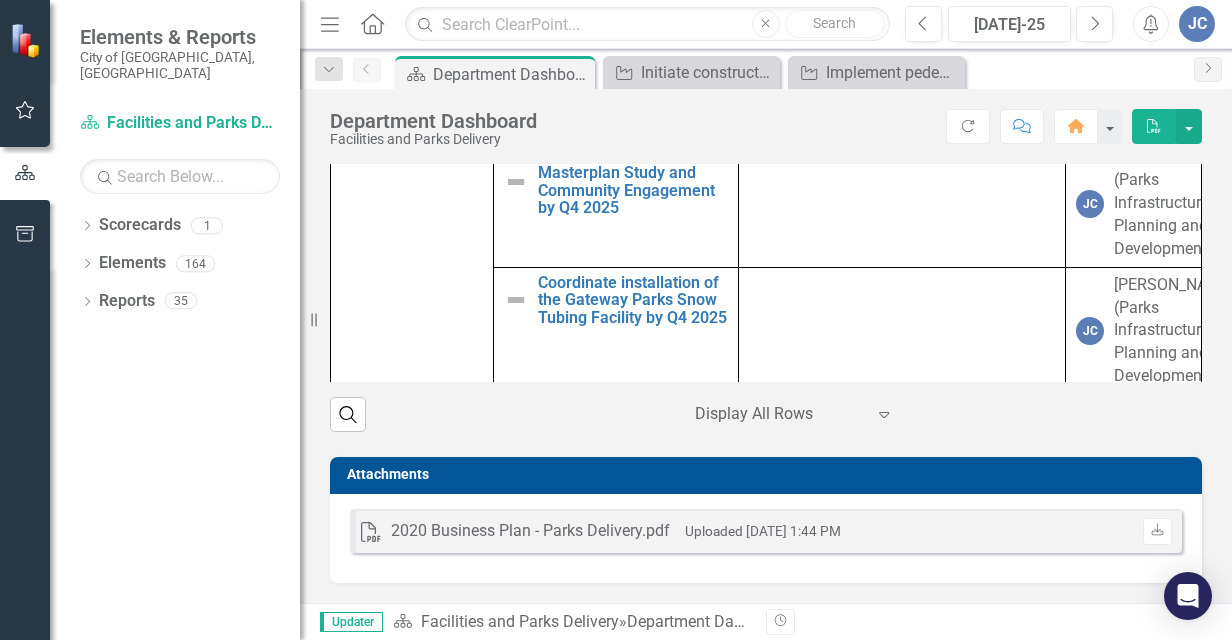 click on "Coordinate construction of the [PERSON_NAME] Soccer Club Dome Facility by Q4 2025" at bounding box center [633, 54] 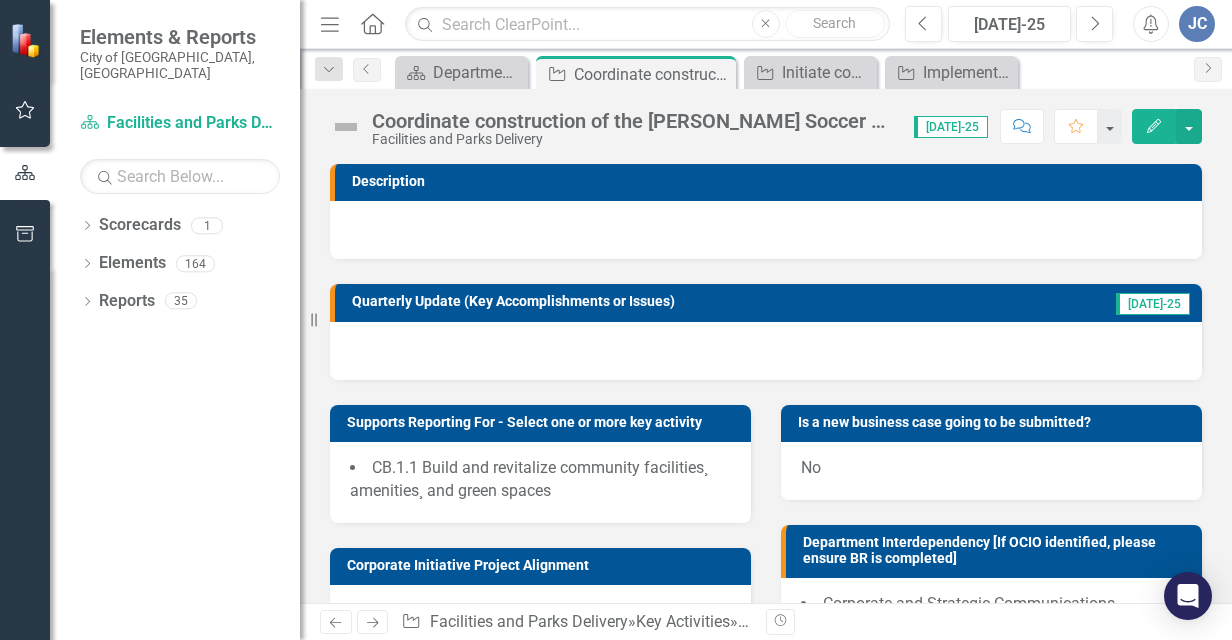 click at bounding box center [346, 127] 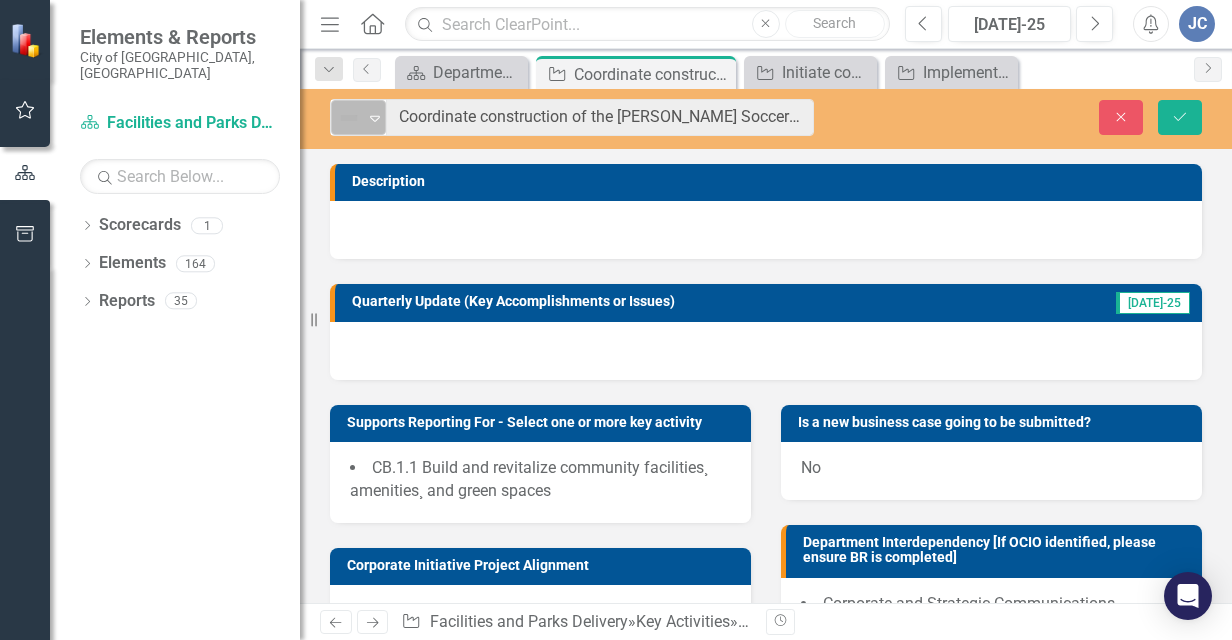 click on "Expand" 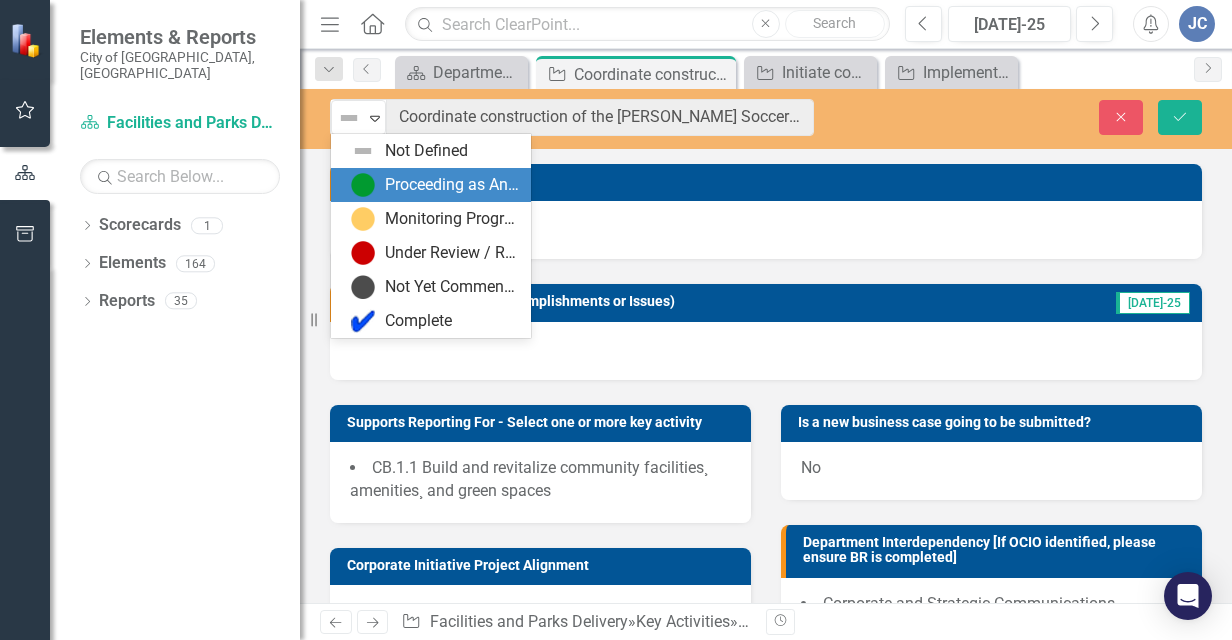 click on "Proceeding as Anticipated" at bounding box center [452, 185] 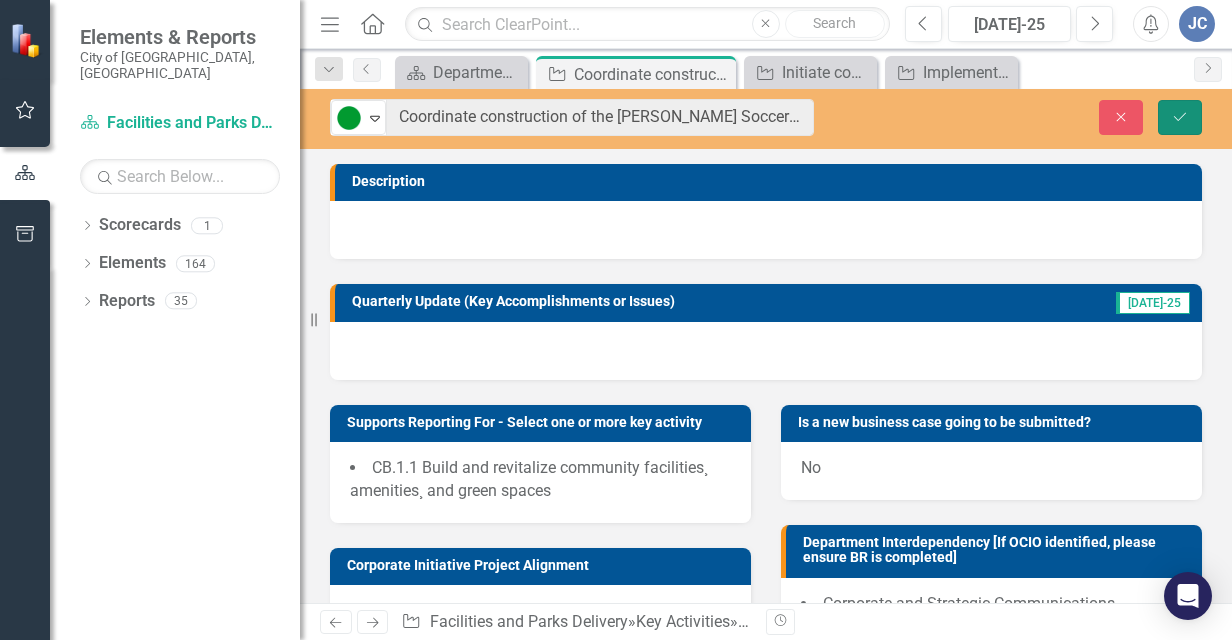 click on "Save" at bounding box center [1180, 117] 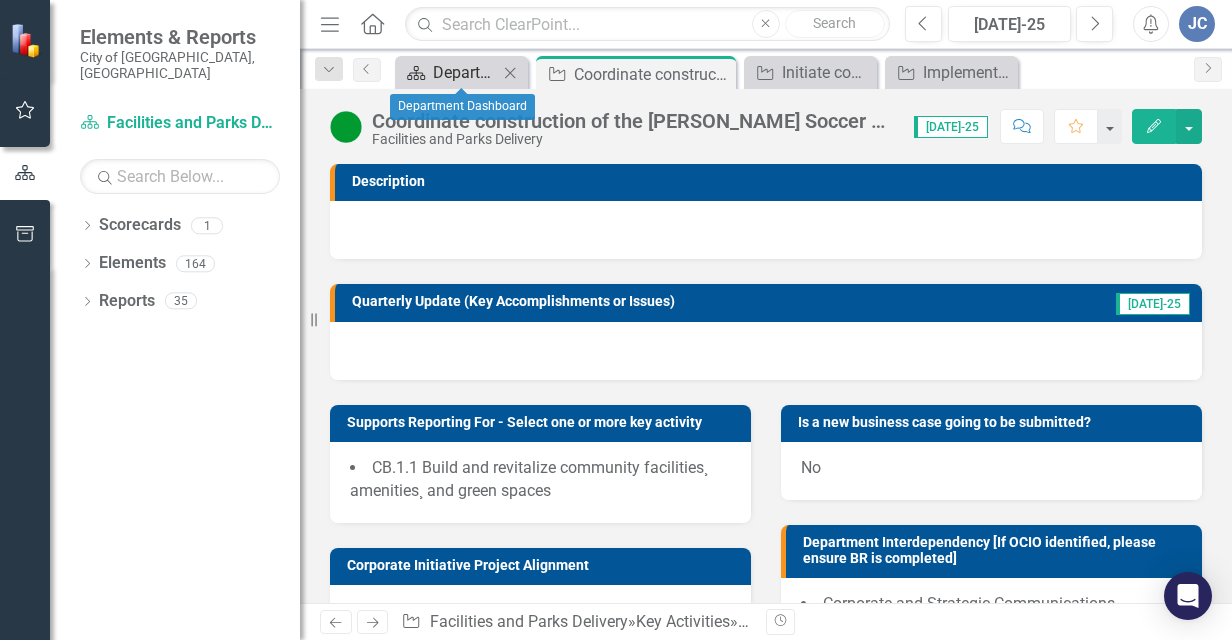 click on "Scorecard Department Dashboard" at bounding box center (449, 72) 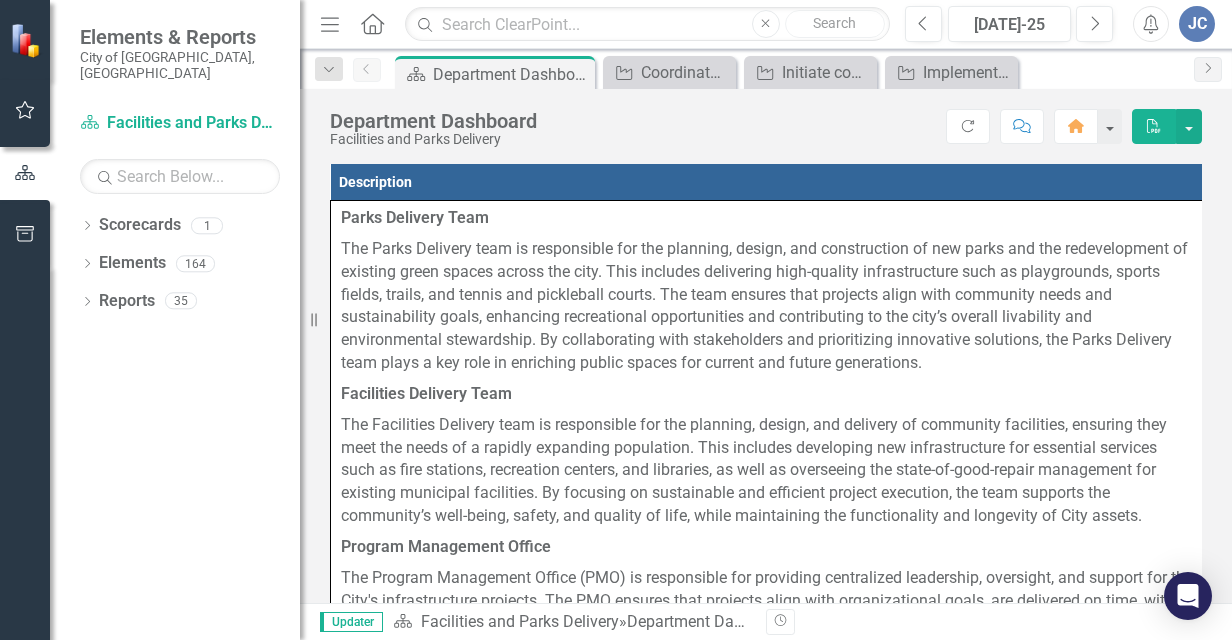 scroll, scrollTop: 126, scrollLeft: 0, axis: vertical 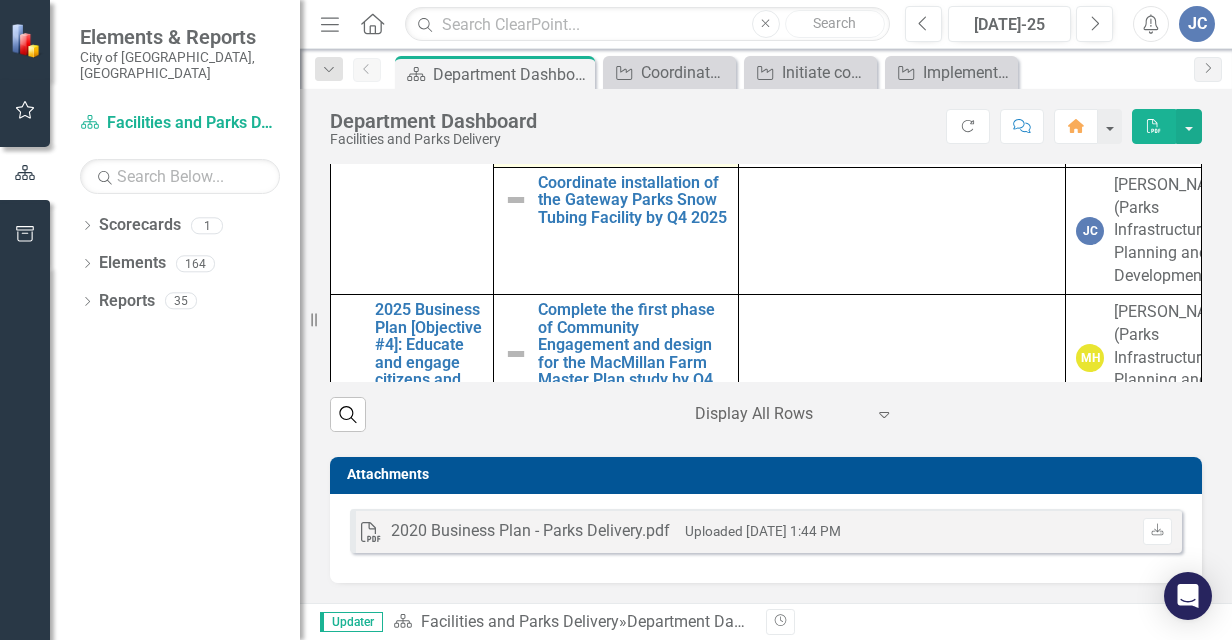 click on "Complete the NMRP Masterplan Study and Community Engagement by Q4 2025" at bounding box center [633, 81] 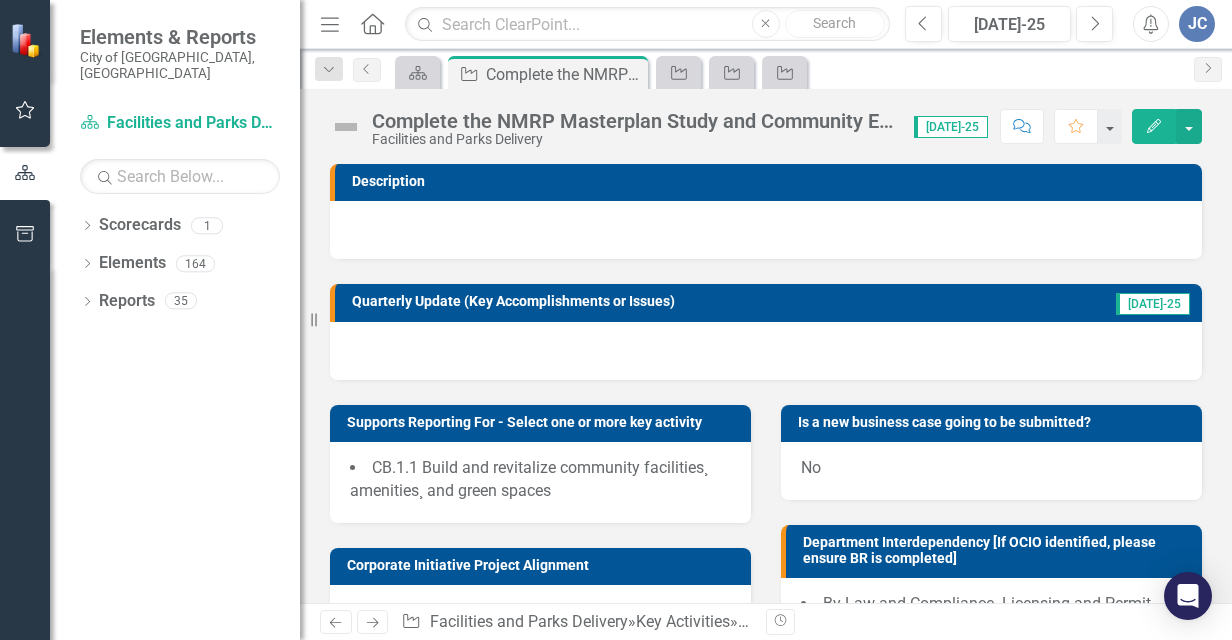 click at bounding box center (346, 127) 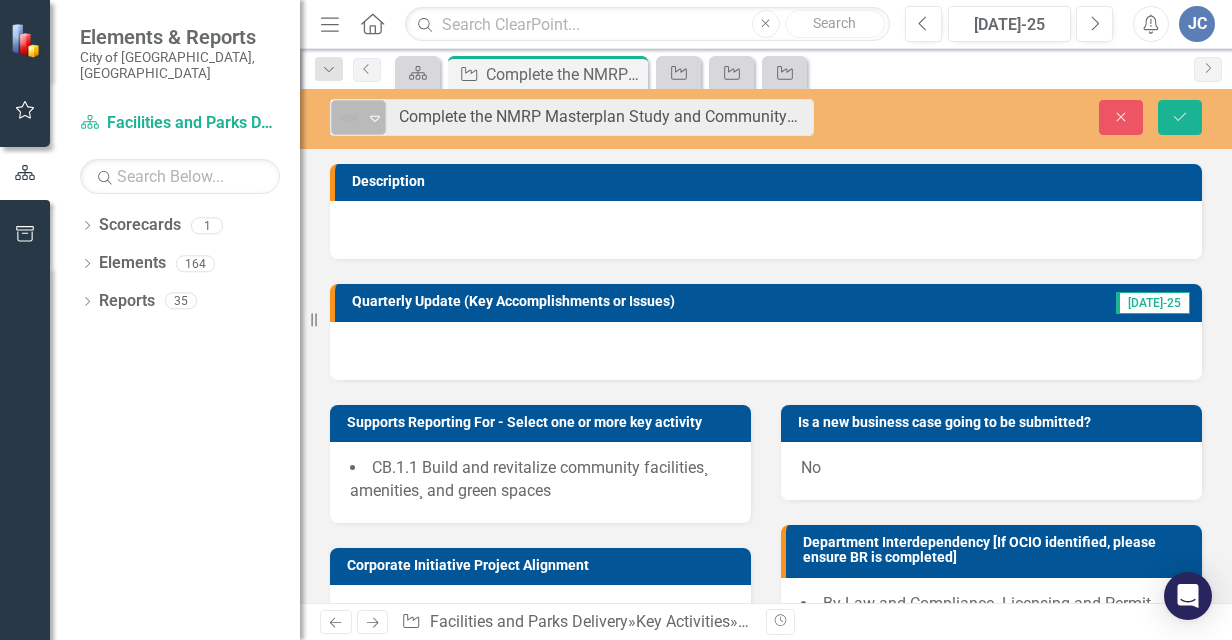 click on "Expand" 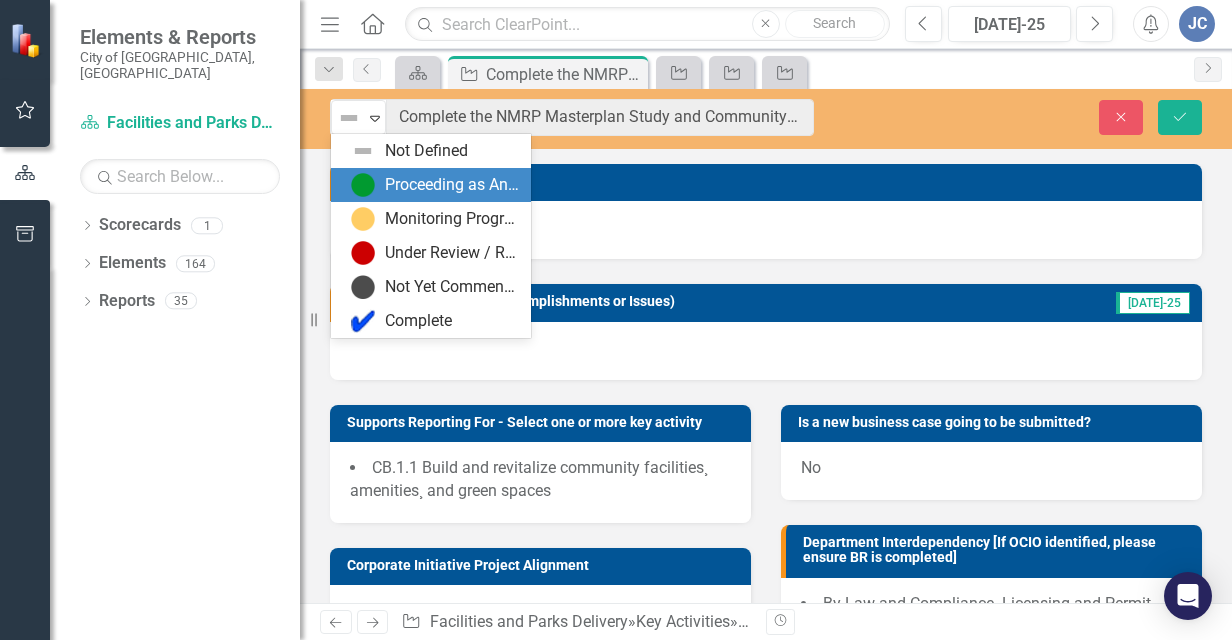 click on "Proceeding as Anticipated" at bounding box center [452, 185] 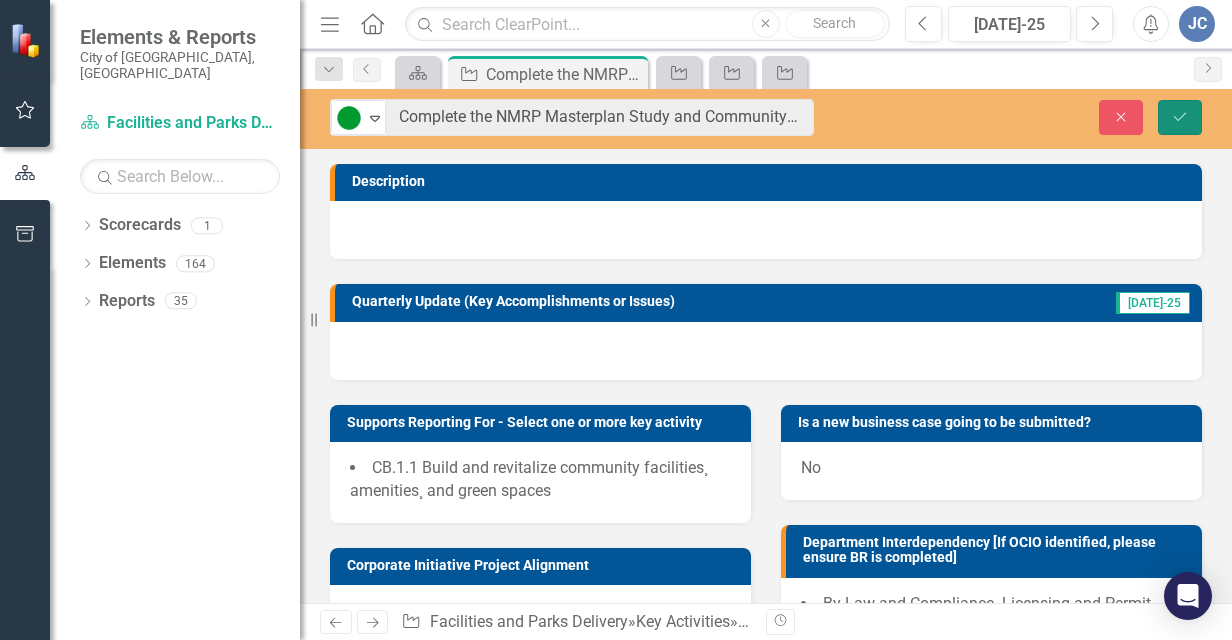 click on "Save" at bounding box center (1180, 117) 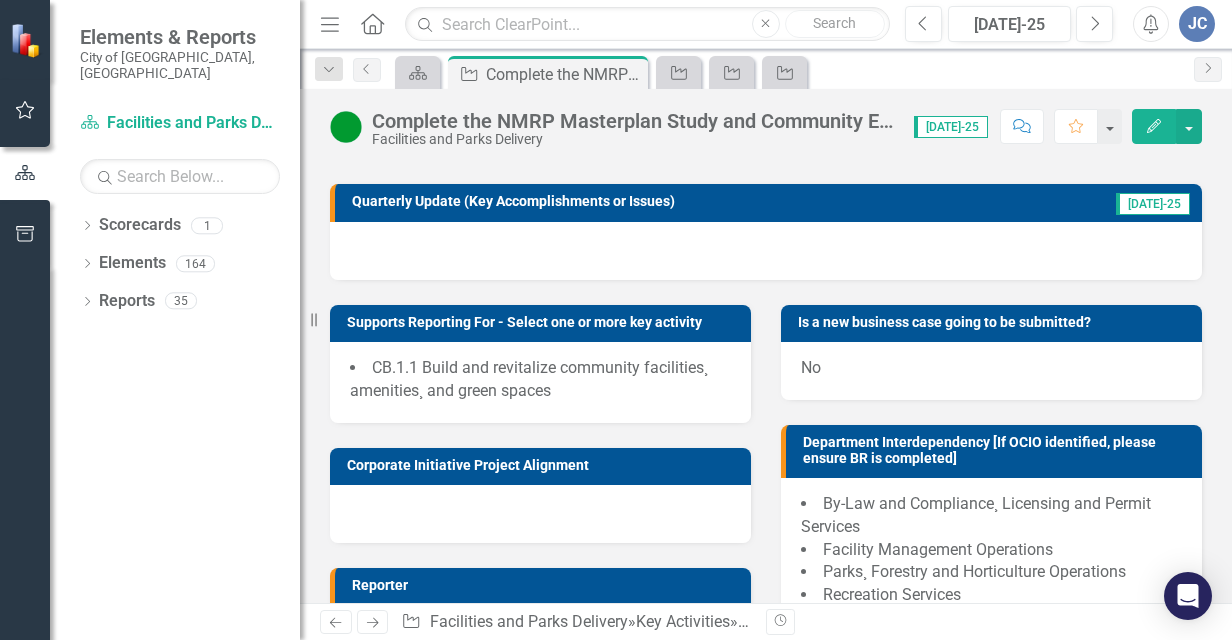 scroll, scrollTop: 0, scrollLeft: 0, axis: both 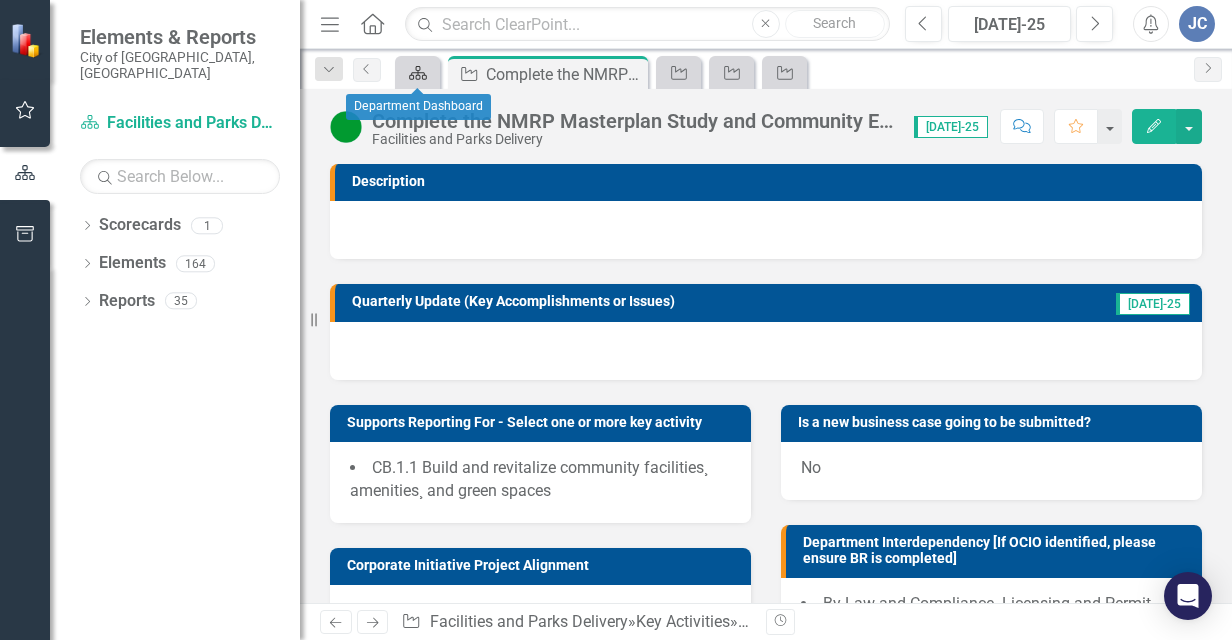 click 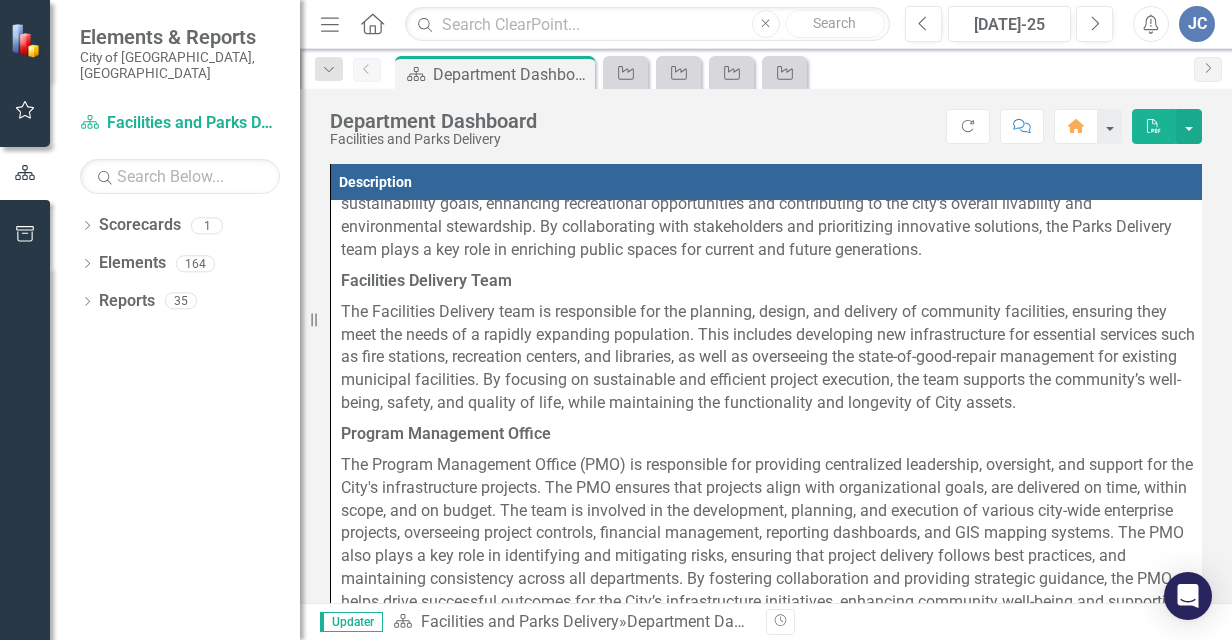 scroll, scrollTop: 126, scrollLeft: 0, axis: vertical 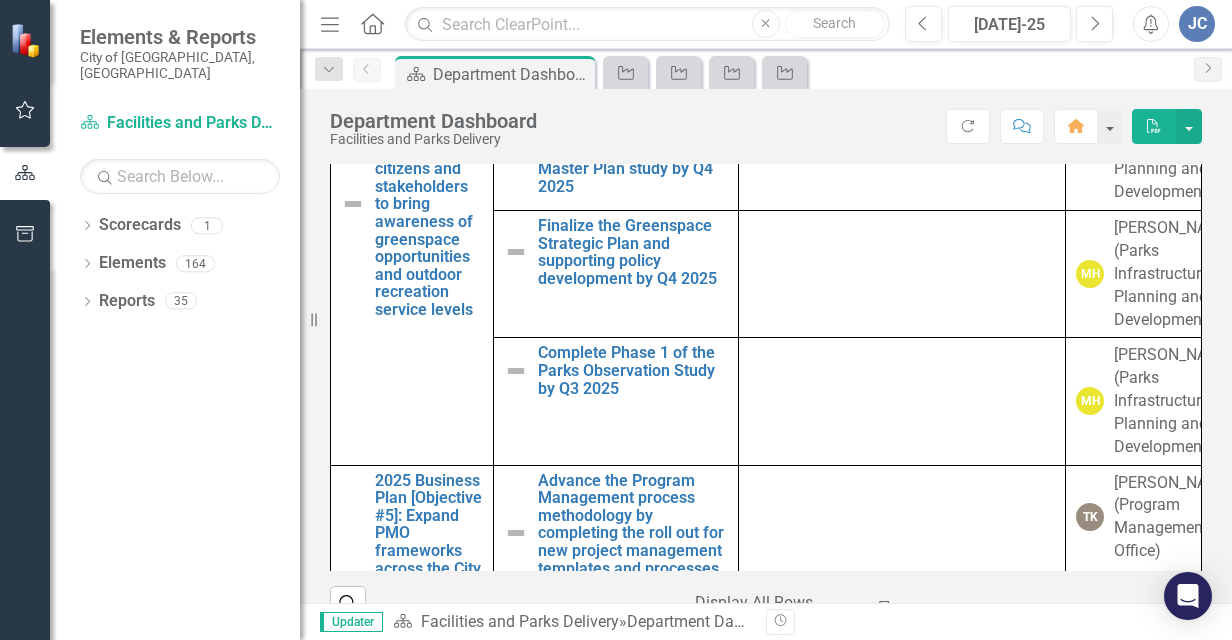 click on "Coordinate installation of the Gateway Parks Snow Tubing Facility by Q4 2025" at bounding box center [633, -11] 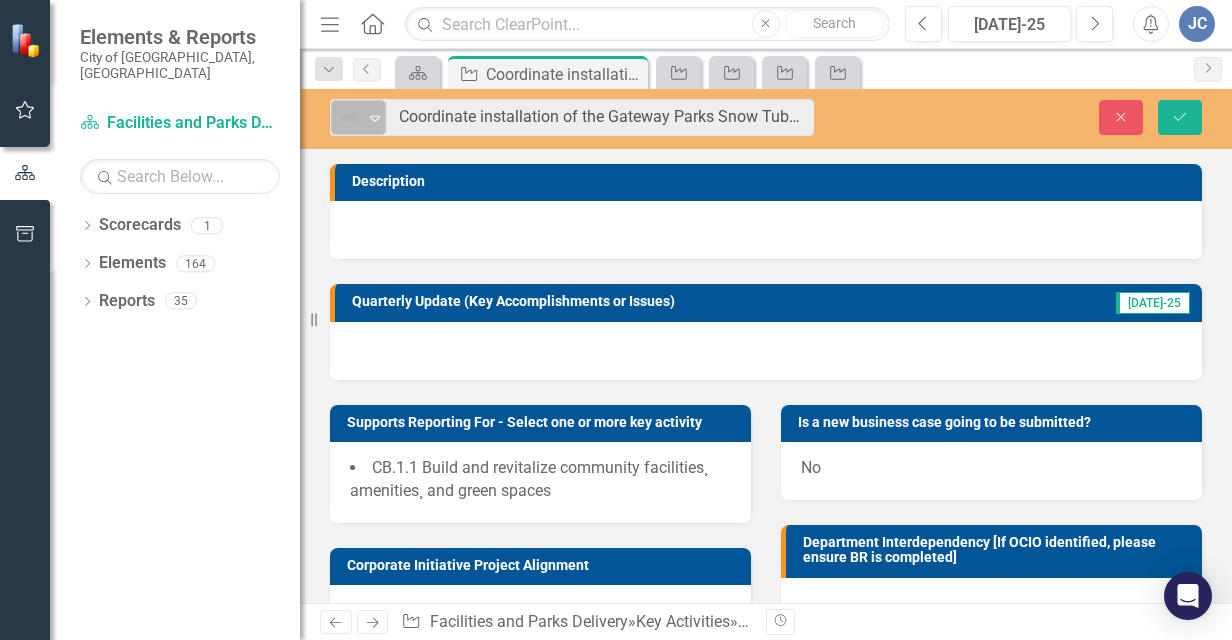 click on "Expand" 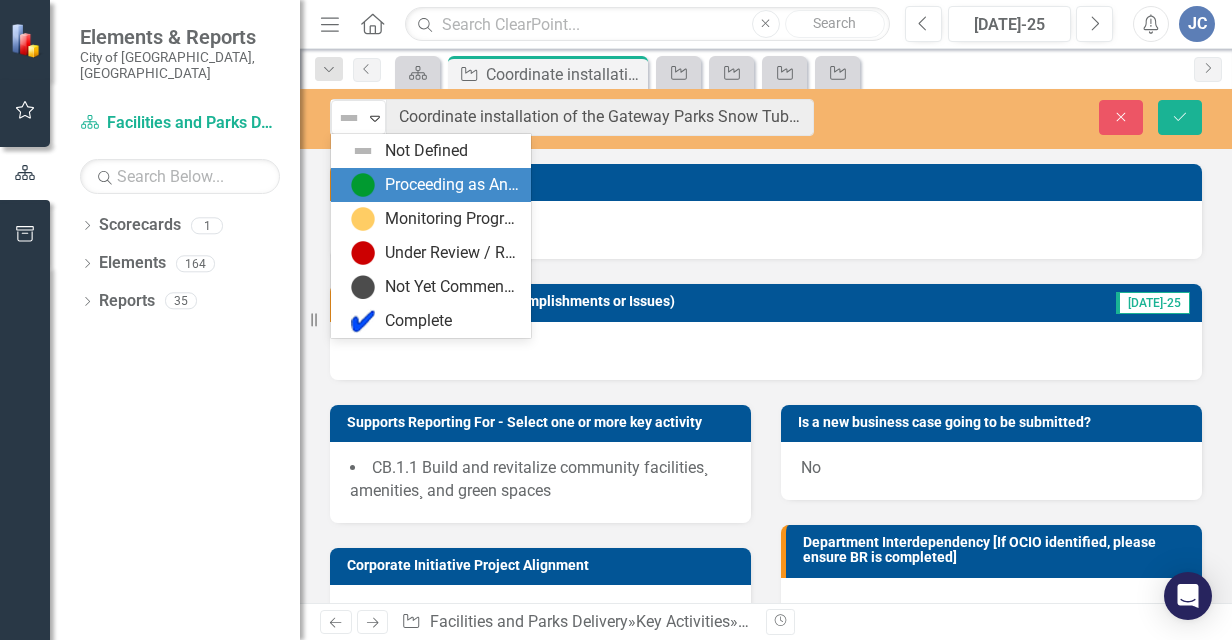 click on "Proceeding as Anticipated" at bounding box center [452, 185] 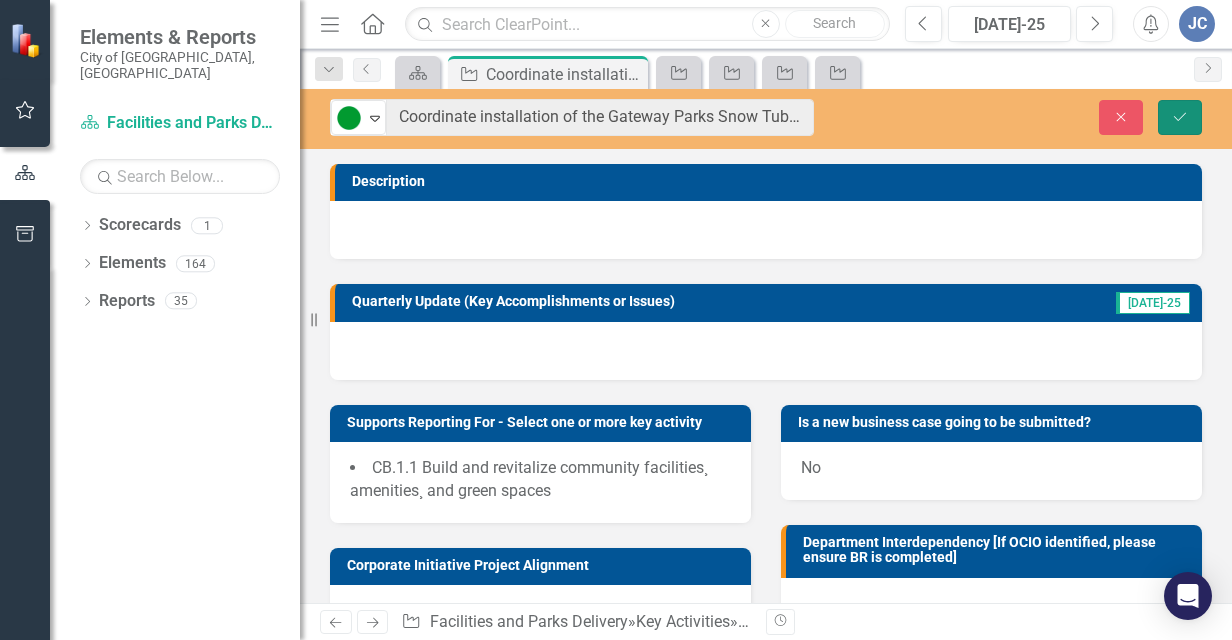 click on "Save" 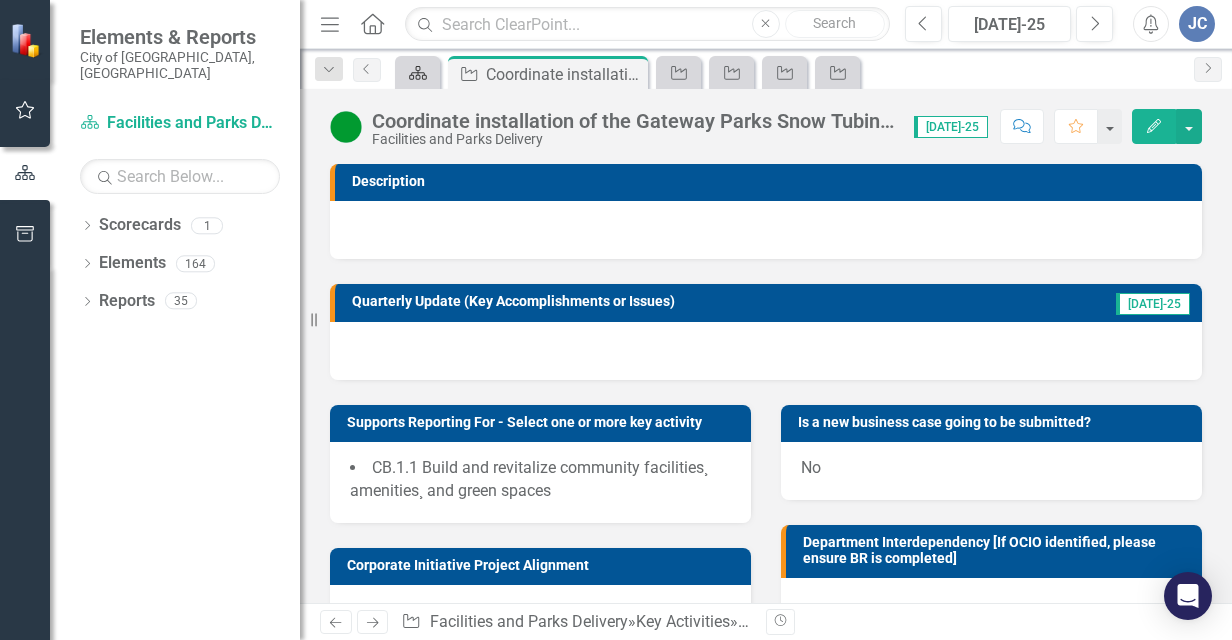 click on "Scorecard" 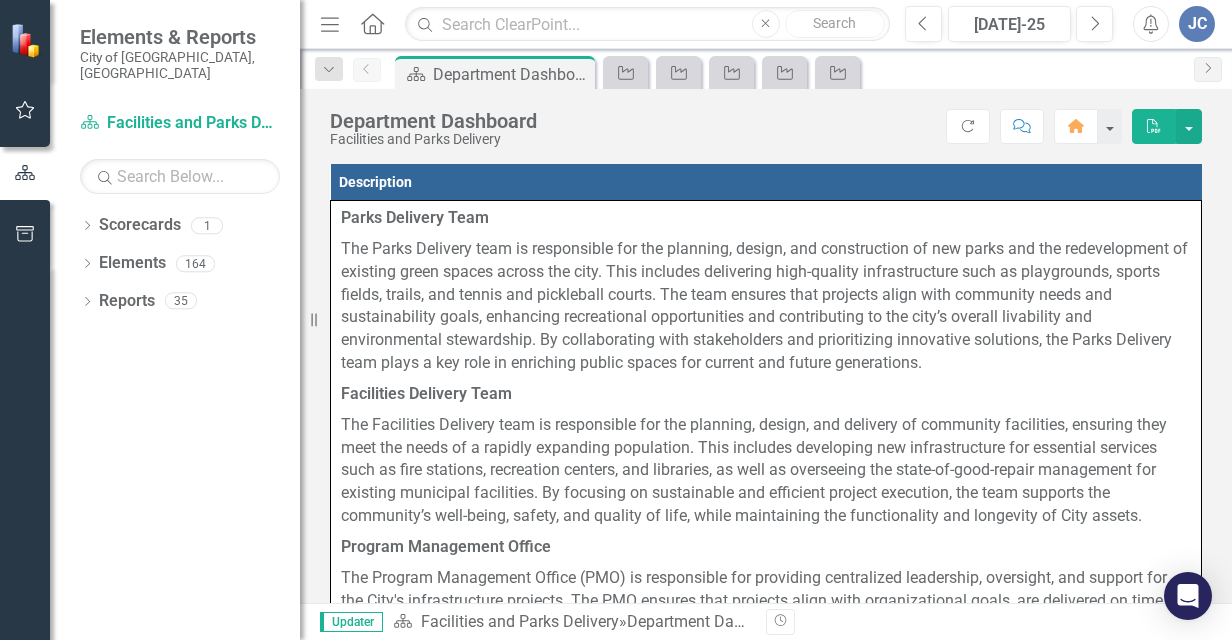 scroll, scrollTop: 126, scrollLeft: 0, axis: vertical 